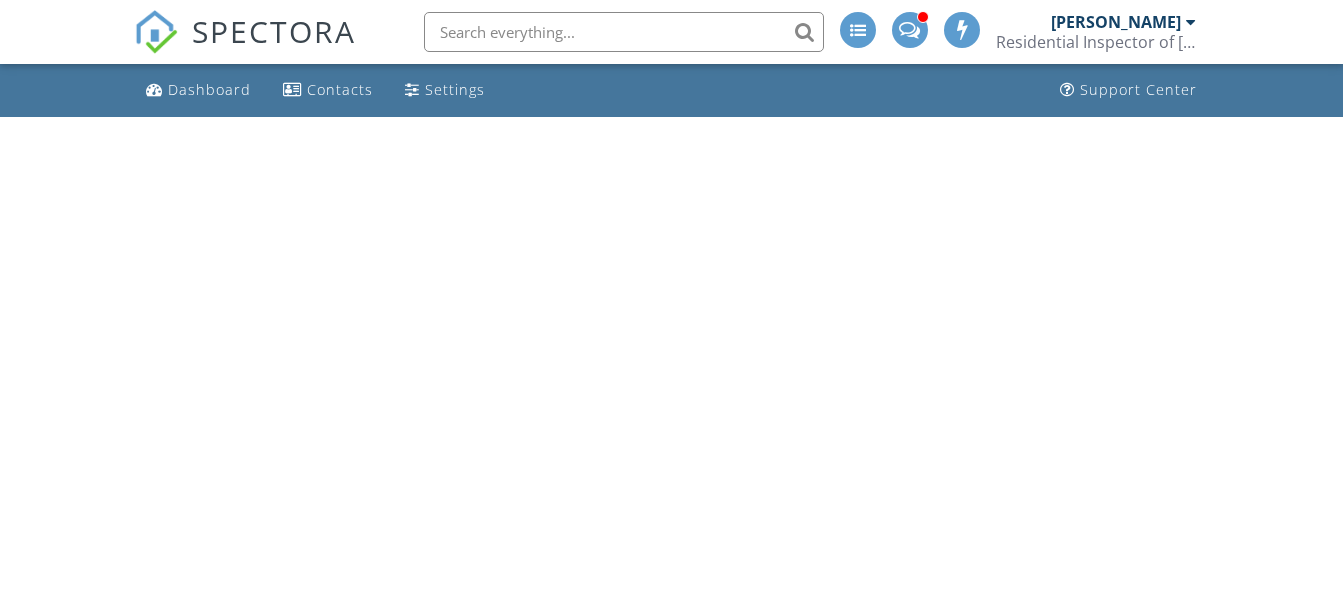 scroll, scrollTop: 0, scrollLeft: 0, axis: both 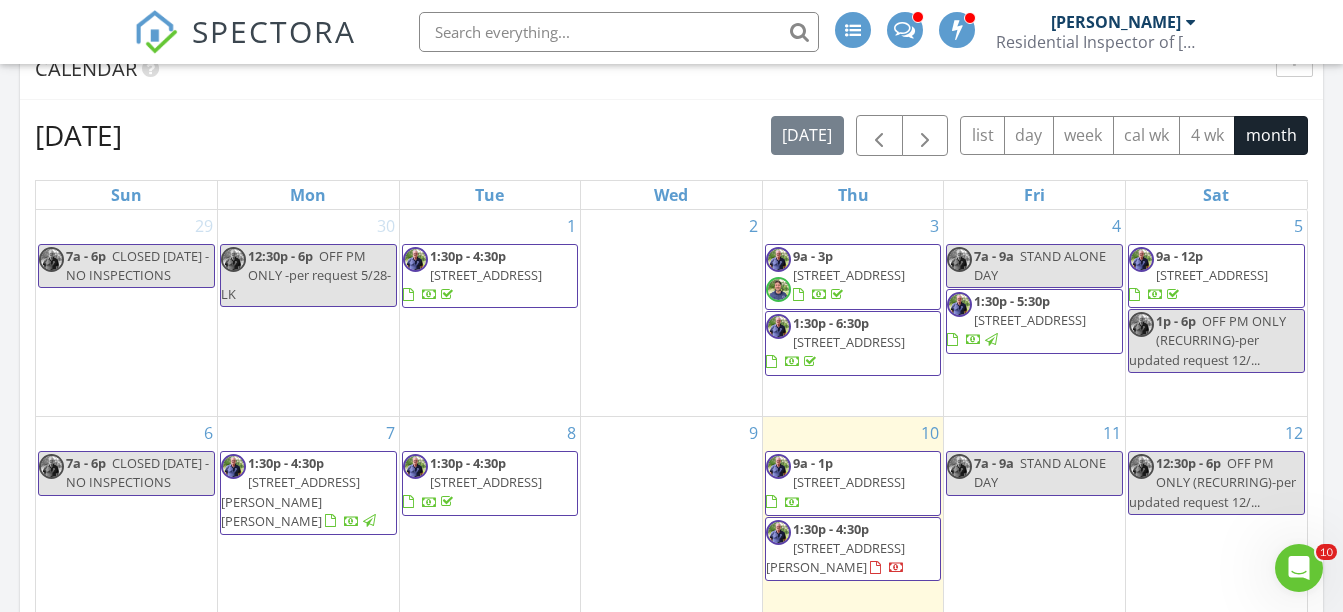 click on "494 Crosswind Dr , Fernandina Beach 32034" at bounding box center (849, 342) 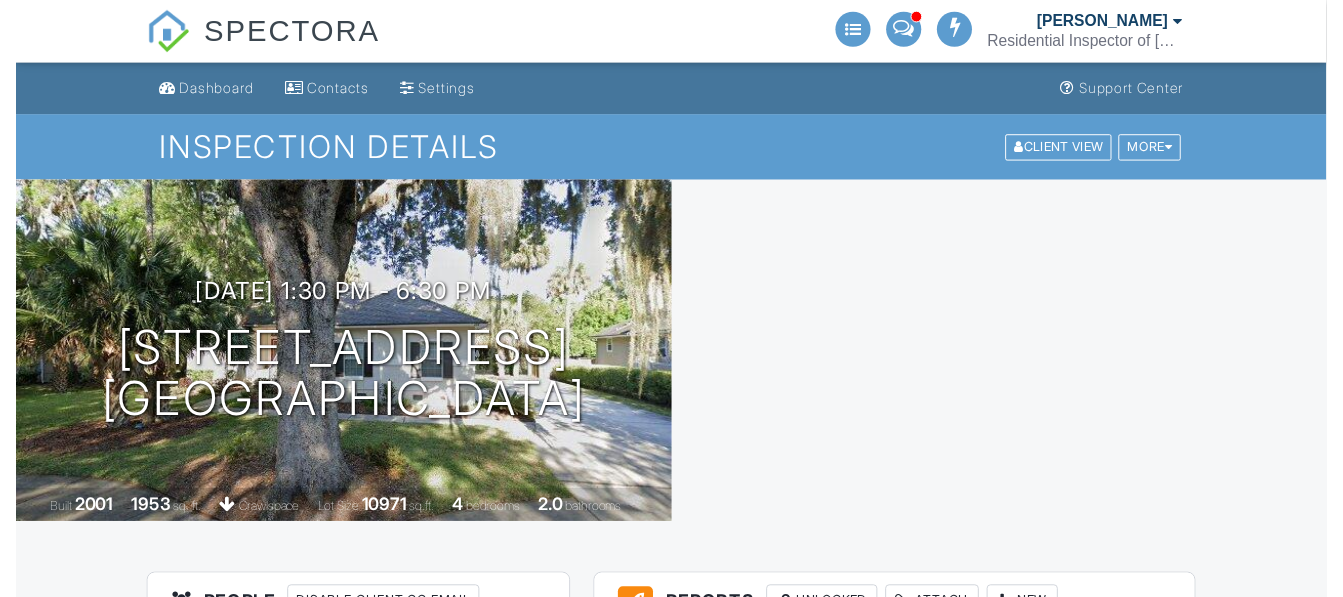 scroll, scrollTop: 0, scrollLeft: 0, axis: both 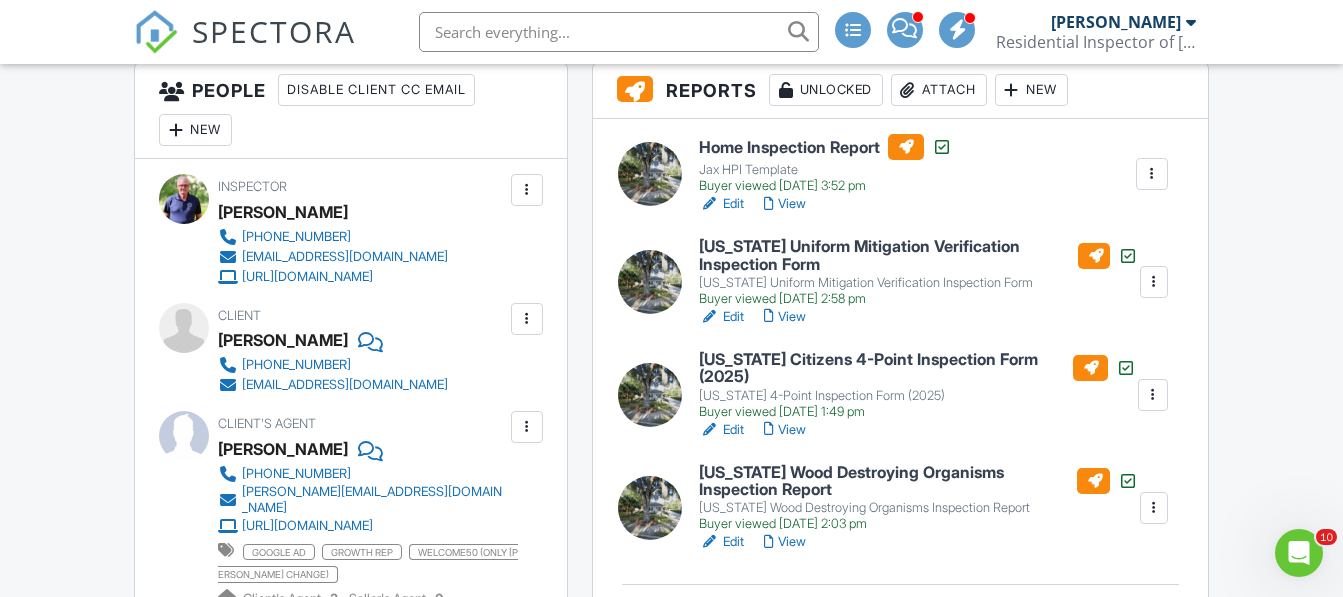 click on "Dashboard
Contacts
Settings
Support Center
Inspection Details
Client View
More
Property Details
Reschedule
Reorder / Copy
Share
Cancel
Delete
Print Order
Convert to V9
07/03/2025  1:30 pm
- 6:30 pm
494 Crosswind Dr
Fernandina Beach, FL 32034
Built
2001
1953
sq. ft.
crawlspace
Lot Size
10971
sq.ft.
4
bedrooms
2.0
bathrooms
+ −  Leaflet   |   © MapTiler   © OpenStreetMap contributors
All emails and texts are disabled for this inspection!
All emails and texts have been disabled for this inspection. This may have happened due to someone manually disabling them or this inspection being unconfirmed when it was scheduled. To re-enable emails and texts for this inspection, click the button below.
Turn on emails and texts" at bounding box center (671, 3464) 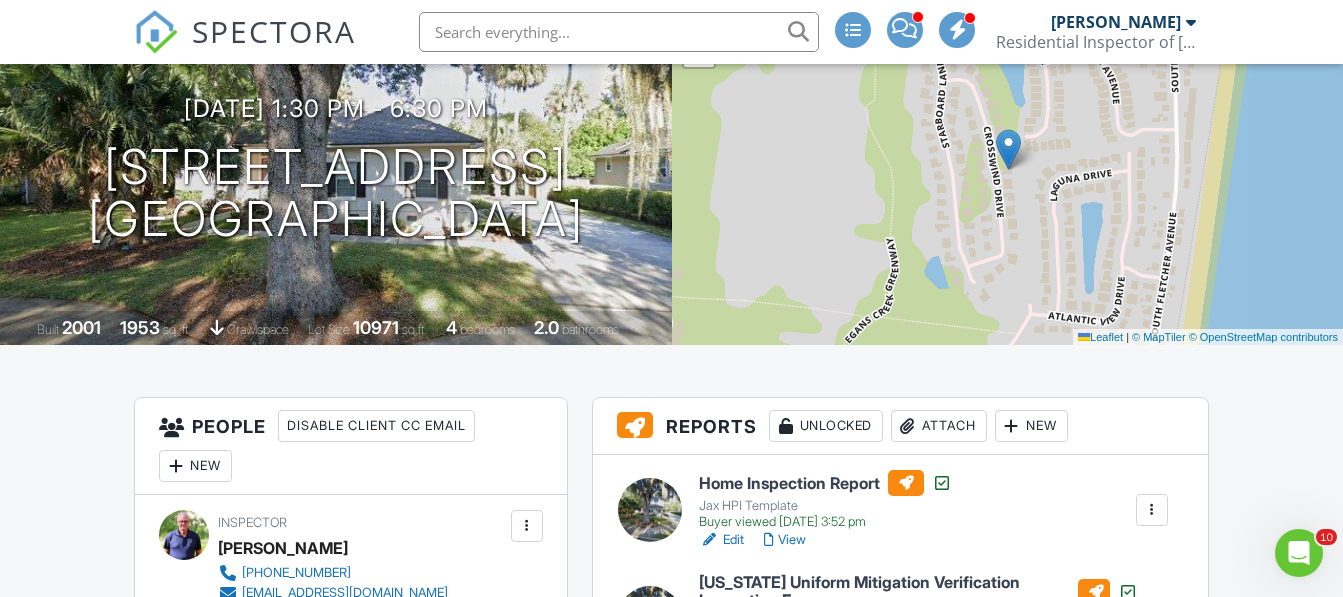 scroll, scrollTop: 0, scrollLeft: 0, axis: both 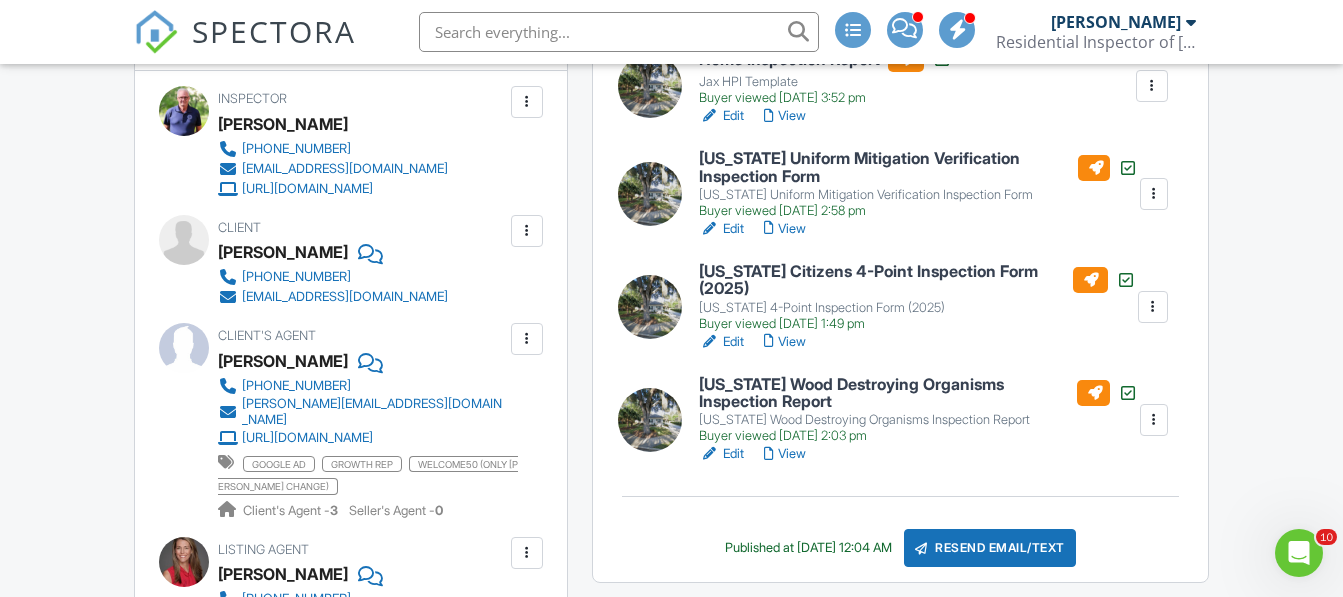 click on "Resend Email/Text" at bounding box center [990, 548] 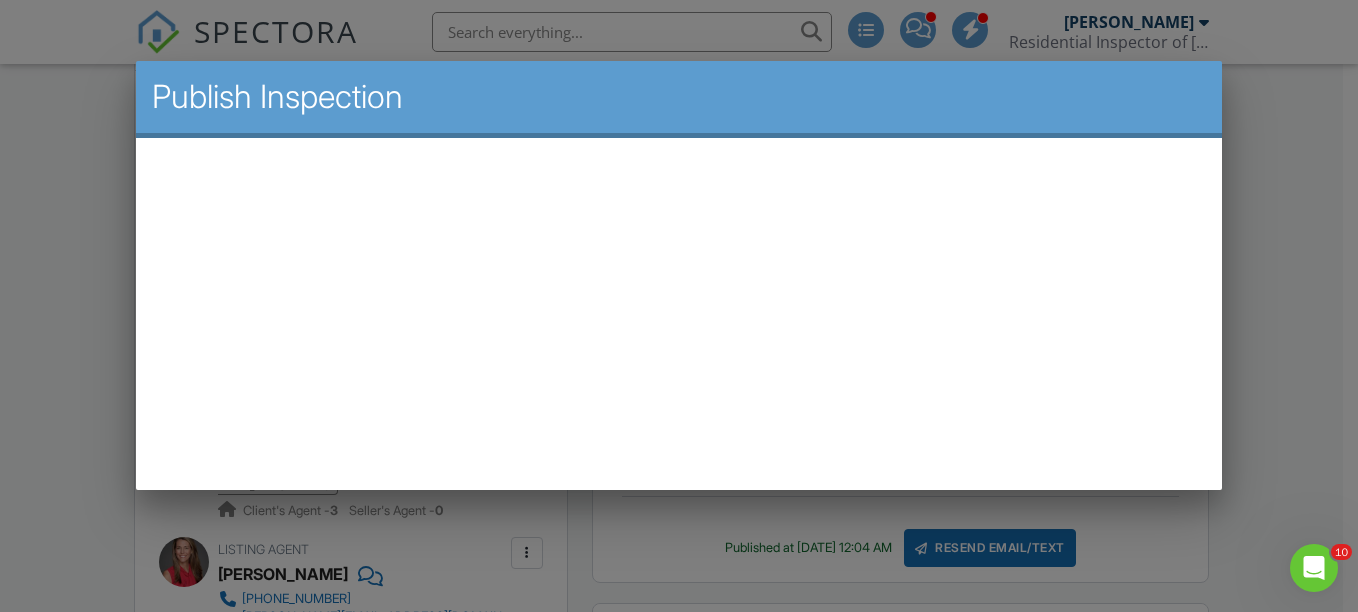 scroll, scrollTop: 0, scrollLeft: 0, axis: both 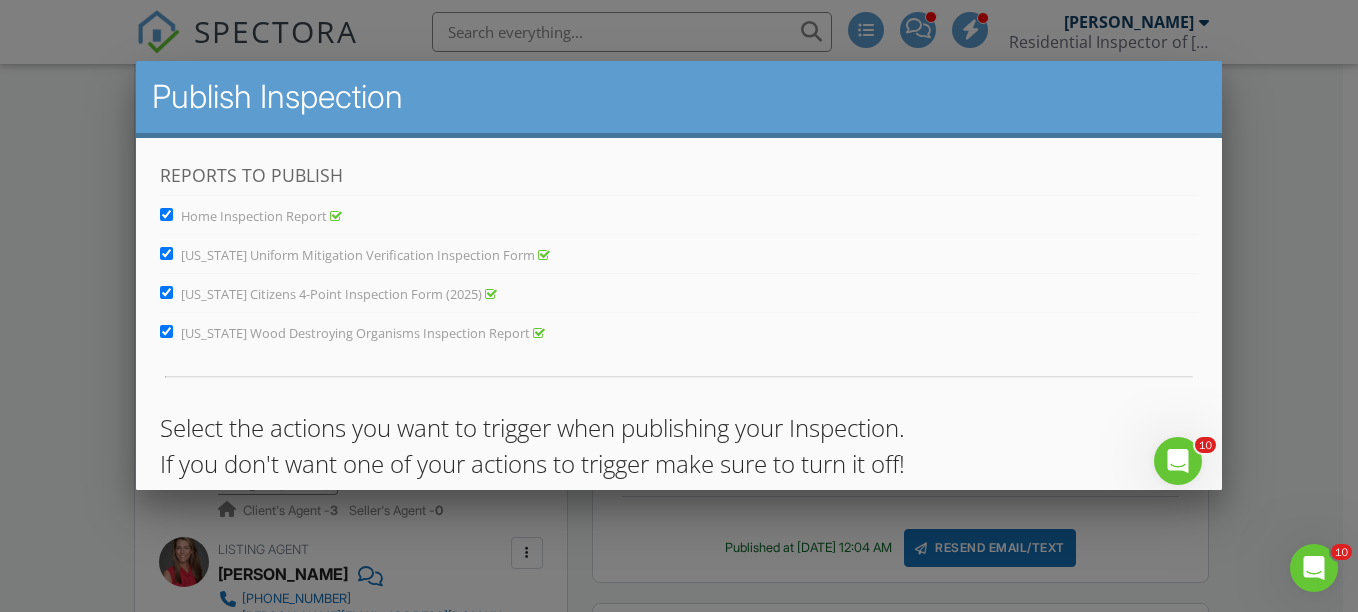 click on "[US_STATE] Wood Destroying Organisms Inspection Report" at bounding box center [165, 331] 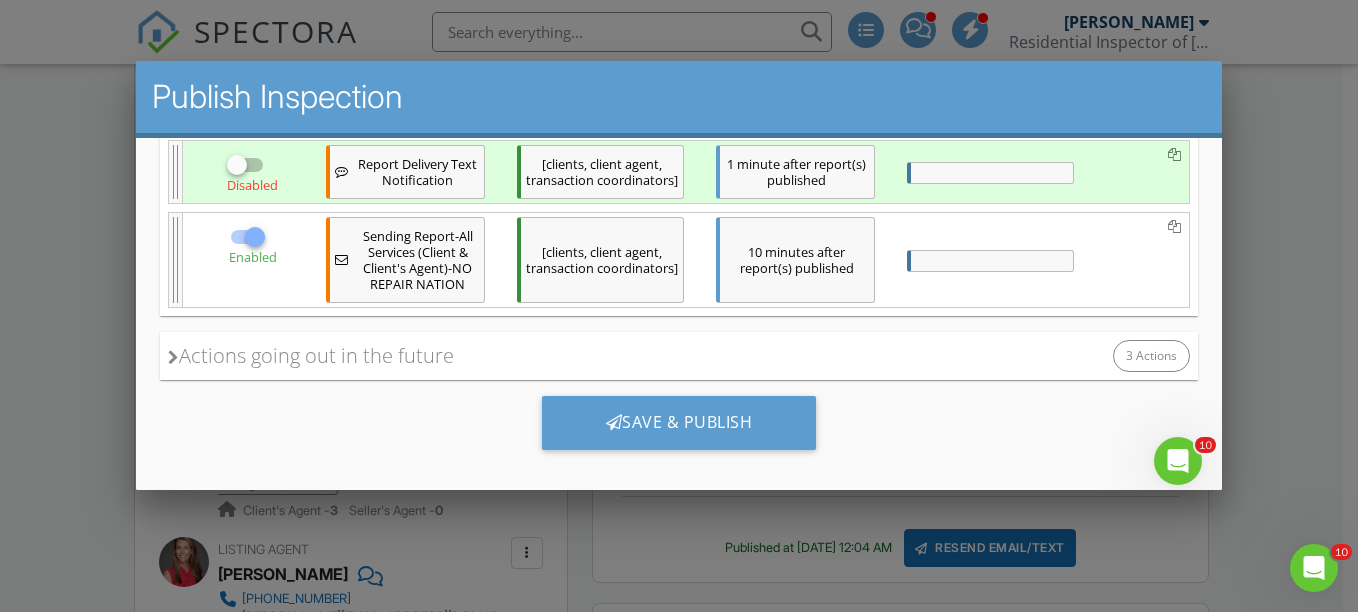 scroll, scrollTop: 455, scrollLeft: 0, axis: vertical 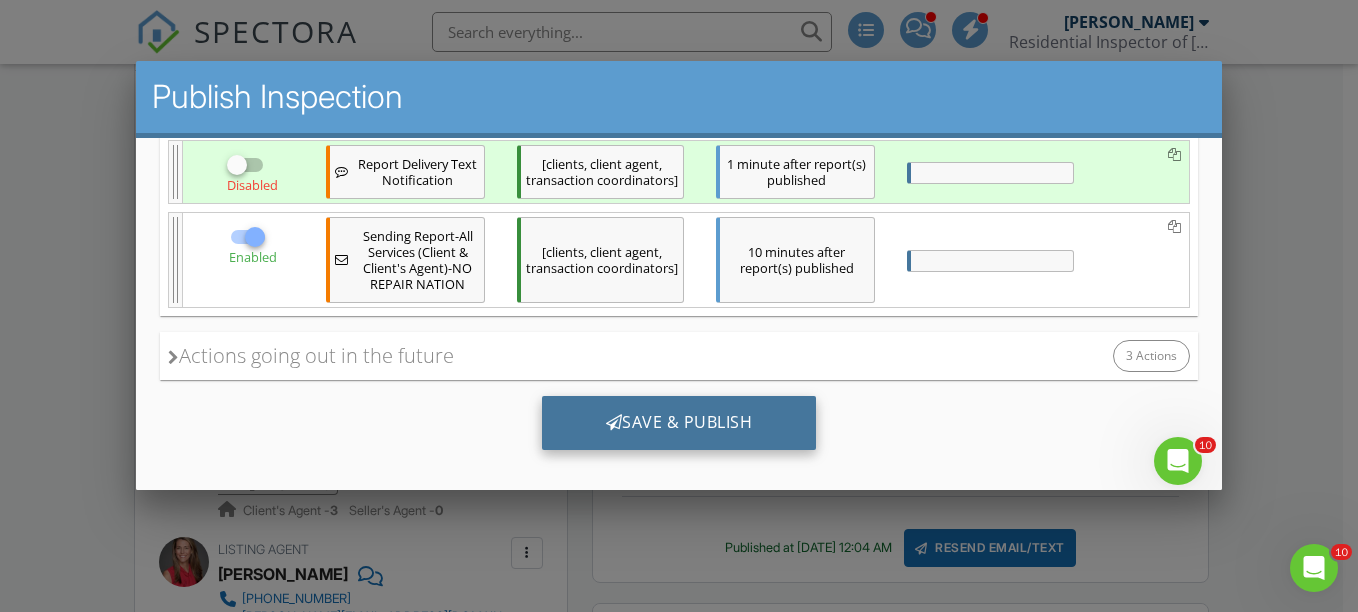 click on "Save & Publish" at bounding box center (678, 423) 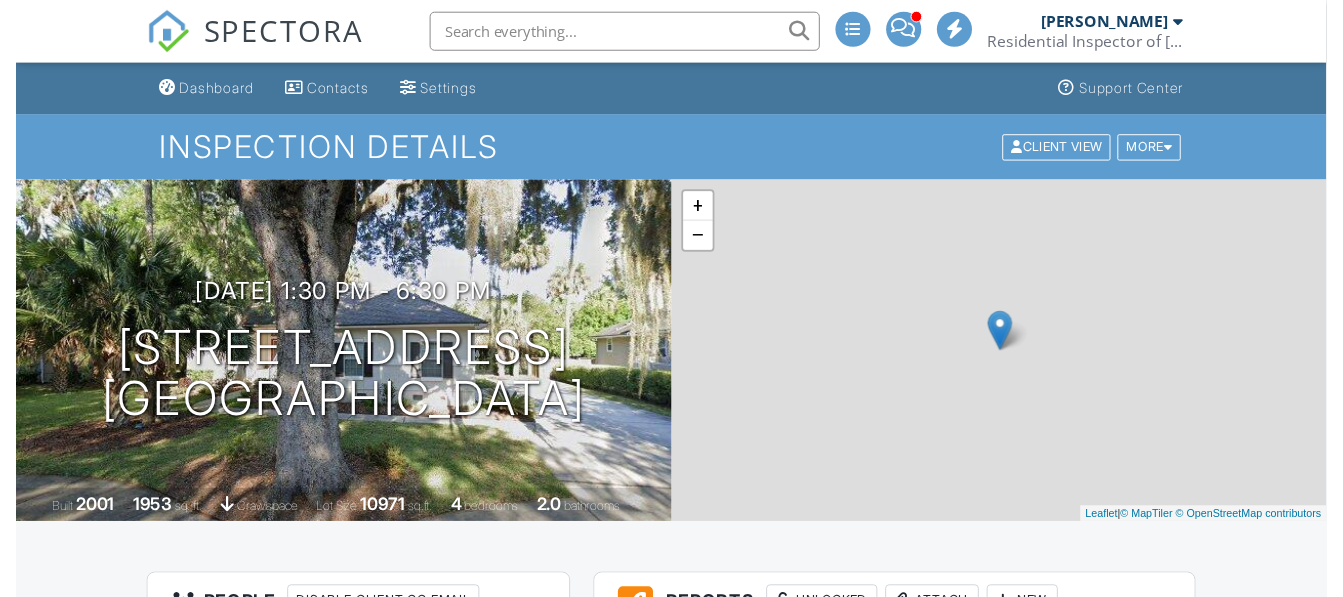 scroll, scrollTop: 0, scrollLeft: 0, axis: both 